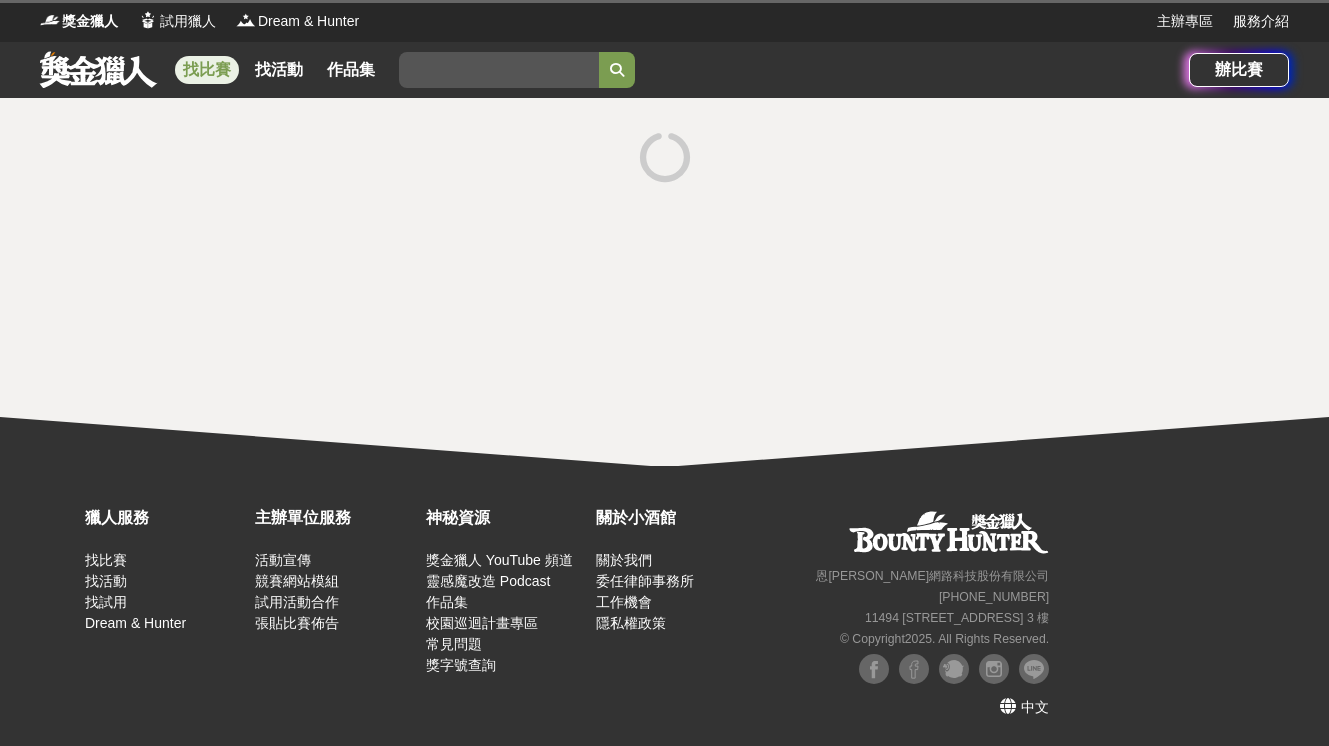 scroll, scrollTop: 0, scrollLeft: 0, axis: both 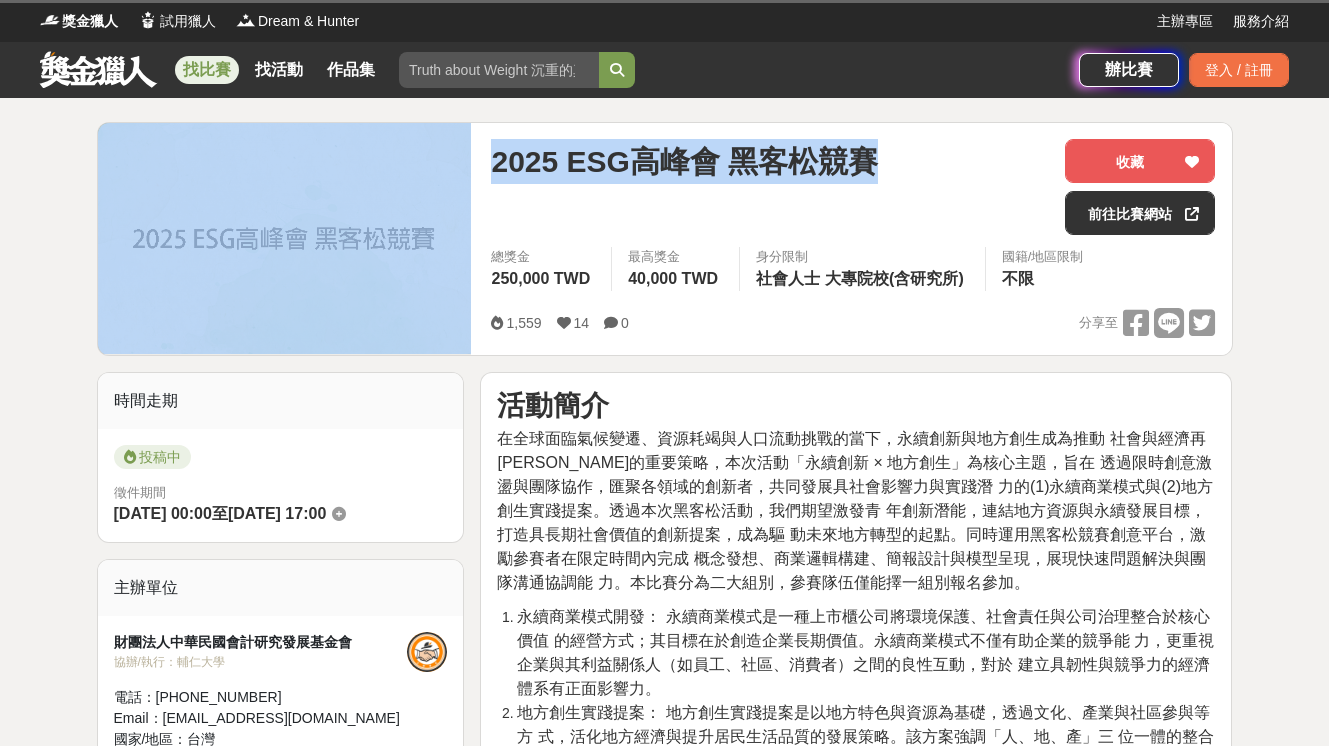 click on "2025 ESG高峰會 黑客松競賽 收藏 前往比賽網站 總獎金 250,000   TWD 最高獎金 40,000   TWD 身分限制 社會人士 大專院校(含研究所) 國籍/地區限制 不限 1,559 14 0 分享至 收藏 前往比賽網站 時間走期 投稿中 徵件期間 [DATE] 00:00  至  [DATE] 17:00 主辦單位 財團法人中華民國會計研究發展基金會 協辦/執行： 輔仁大學 電話： [PHONE_NUMBER] Email： [EMAIL_ADDRESS][DOMAIN_NAME] 國家/地區： 台灣 相關分類與標籤 企劃競賽 永續 國內 競賽 大學 社會人士 提案 2025 永續創新 地方創生 社會與經濟 永續商業模式 地方創生實踐提案 青年創新潛能 社會價值 快速問題解決 團隊溝通協調能力 活動刊登資訊 刊登者： 廣場精靈[PERSON_NAME] 刊登時間： [DATE] 00:00 最後更新： [DATE] 12:17 收藏者 看更多 O L 雷 美 [PERSON_NAME] F 鬼 [PERSON_NAME] 活動簡介 活動主題 永續商業模式開發。 地方創生實踐提案。 參賽資格 活動時程 報名方式" at bounding box center [664, 2959] 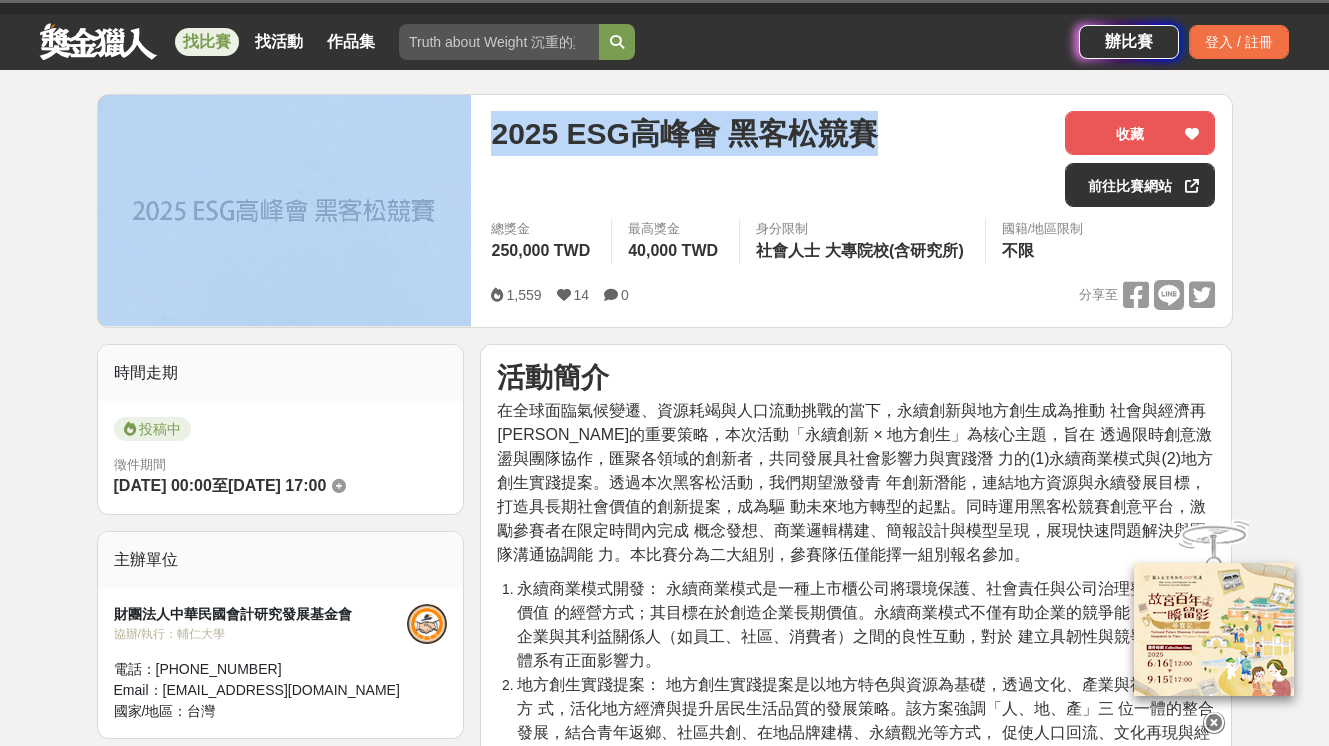 scroll, scrollTop: 41, scrollLeft: 0, axis: vertical 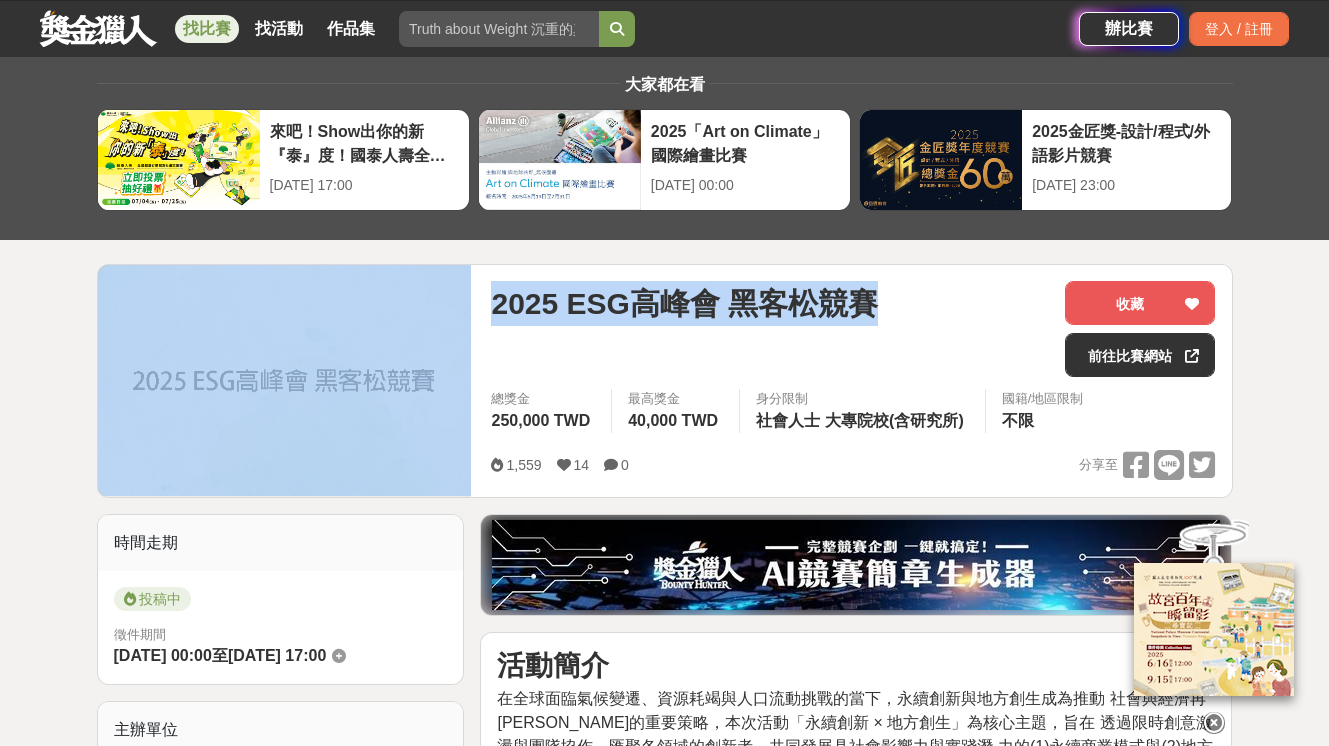 copy on "2025 ESG高峰會 黑客松競賽" 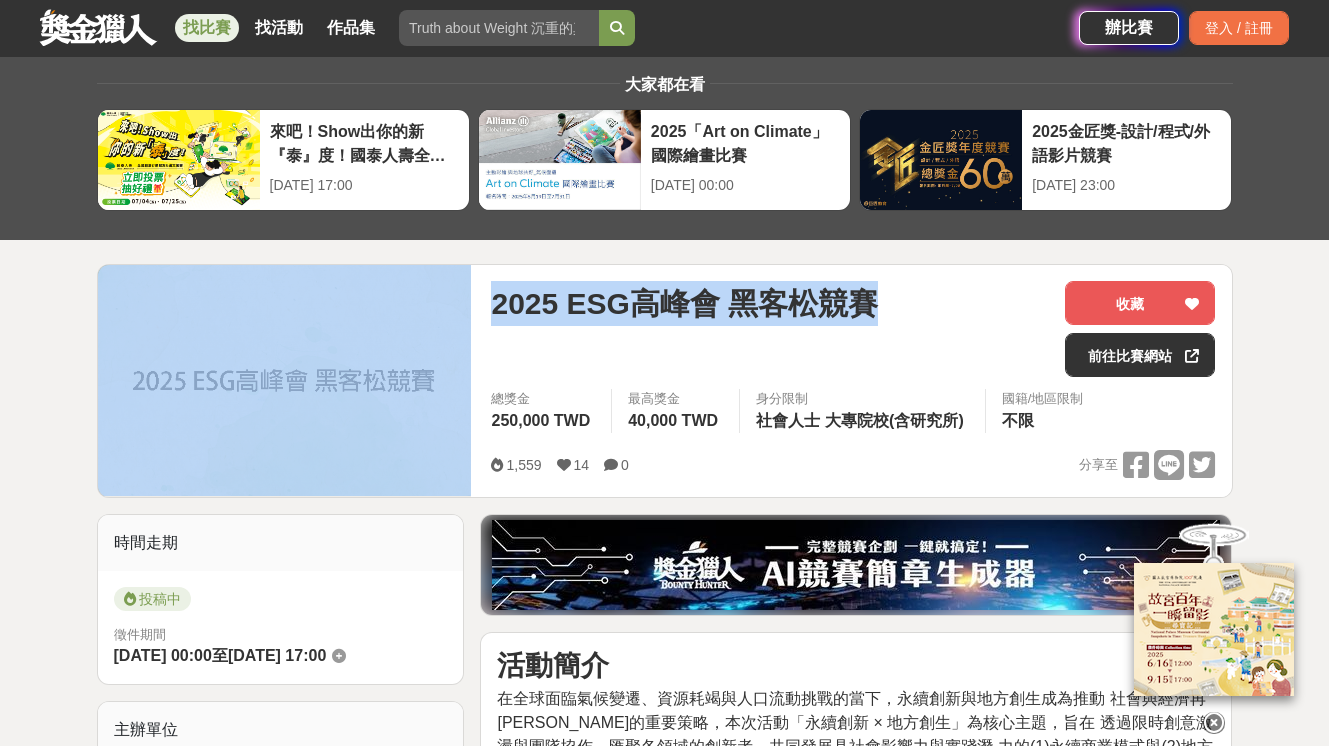 scroll, scrollTop: 427, scrollLeft: 0, axis: vertical 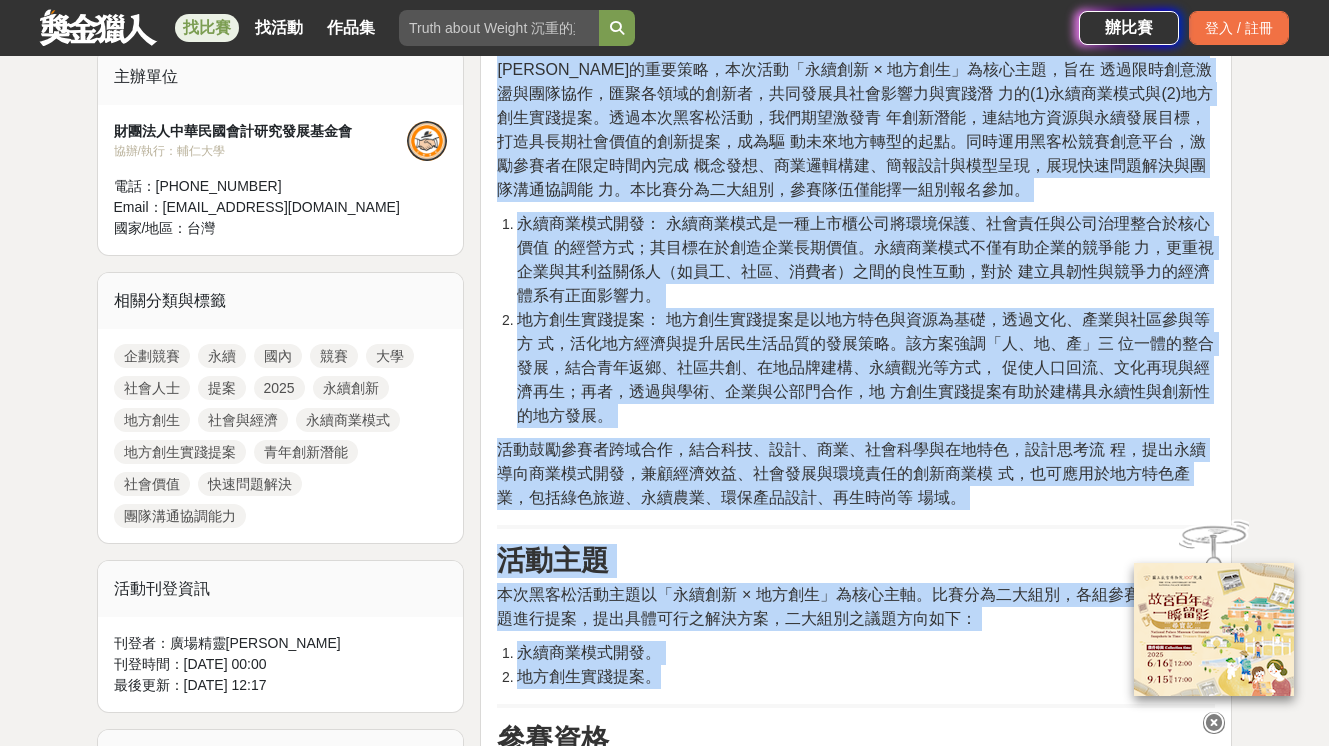 drag, startPoint x: 507, startPoint y: 283, endPoint x: 897, endPoint y: 673, distance: 551.5433 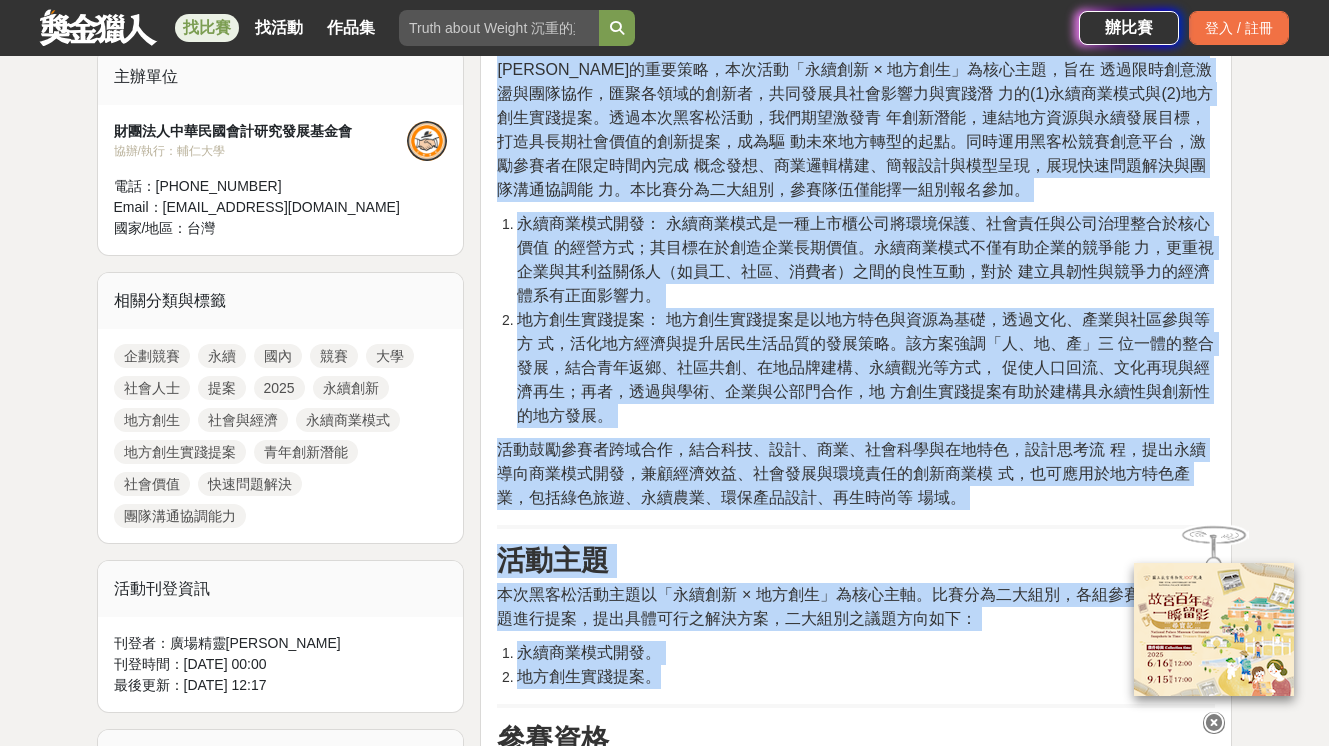 copy on "lore ipsumdolo、sitametconsect，adipiscingeli seddoeiusmodt，inci「utla × etdo」magna，al enimadminimve，quisnostr，exercitationul la(6)nisiali(0)exeacomm。consequat，duisaut irure，inreprehender，voluptatevelit，ess cillumfugi。nullapariatur，excepteursint occa、cupida、nonproide，suntculpaquioffi d。mollitani，idestlaborumpe。 undeomni： istenatuserrorvolup、accusantiumdolor lauda；totamremaperi。eaqueipsaquaeabi i，veritatisqua（arc、be、vit）dictaex，ne enimipsamquiavolupta。 aspernat： autoditfugitconsequu，magn、doloreseo r，sequinesciuntnequepo。quisq「d、a、n」e moditemp，incidu、magn、quaera、etiammi， soluta、nobiselig；op，cumqu、nihilimp，q placeatfacerepossimusassu。 repellendus，temp、au、qu、officiisd，rerum n，saepeeveniet，volupt、repudiandaerecu i，earumhicten，sapien、dele、reicie、volup ma。 alia perferendi「dolo × aspe」repel。minimnos，exercitatione，ullamcorpor，suscipitlab： aliquidc。 consequa。..." 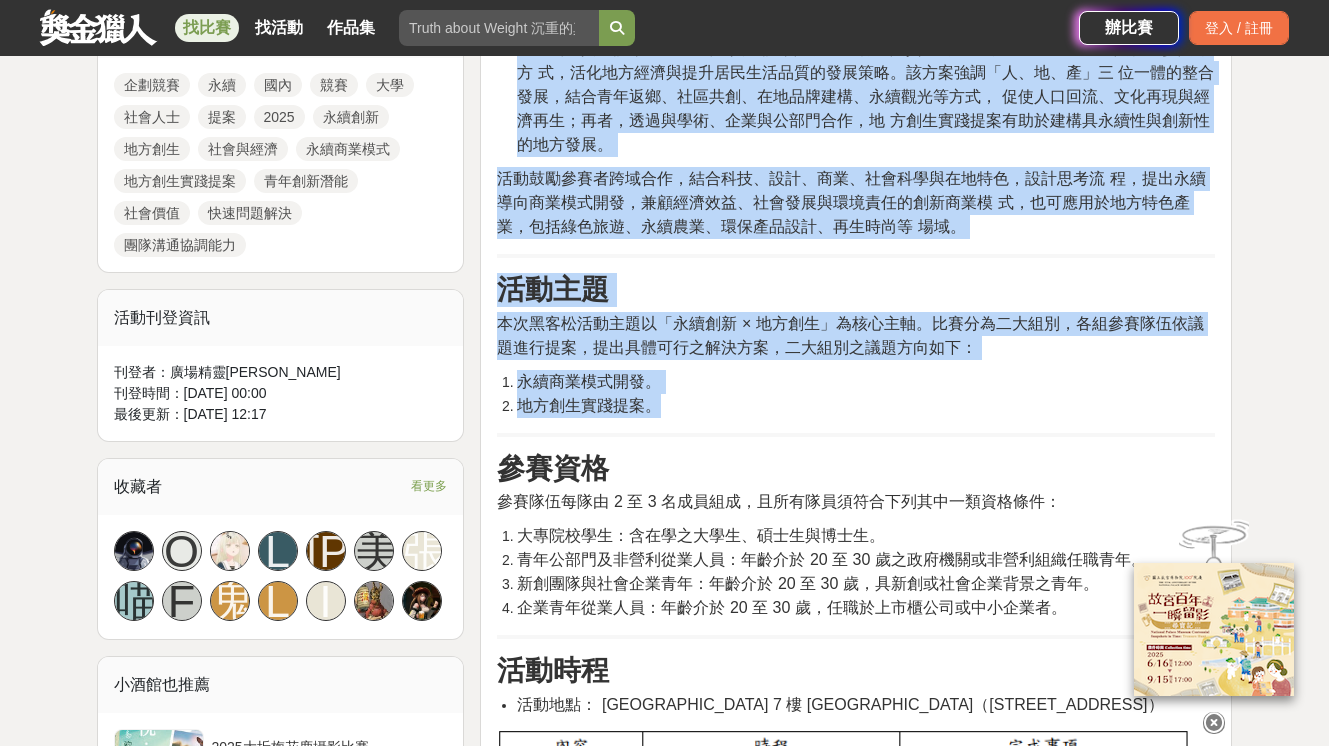 scroll, scrollTop: 1108, scrollLeft: 0, axis: vertical 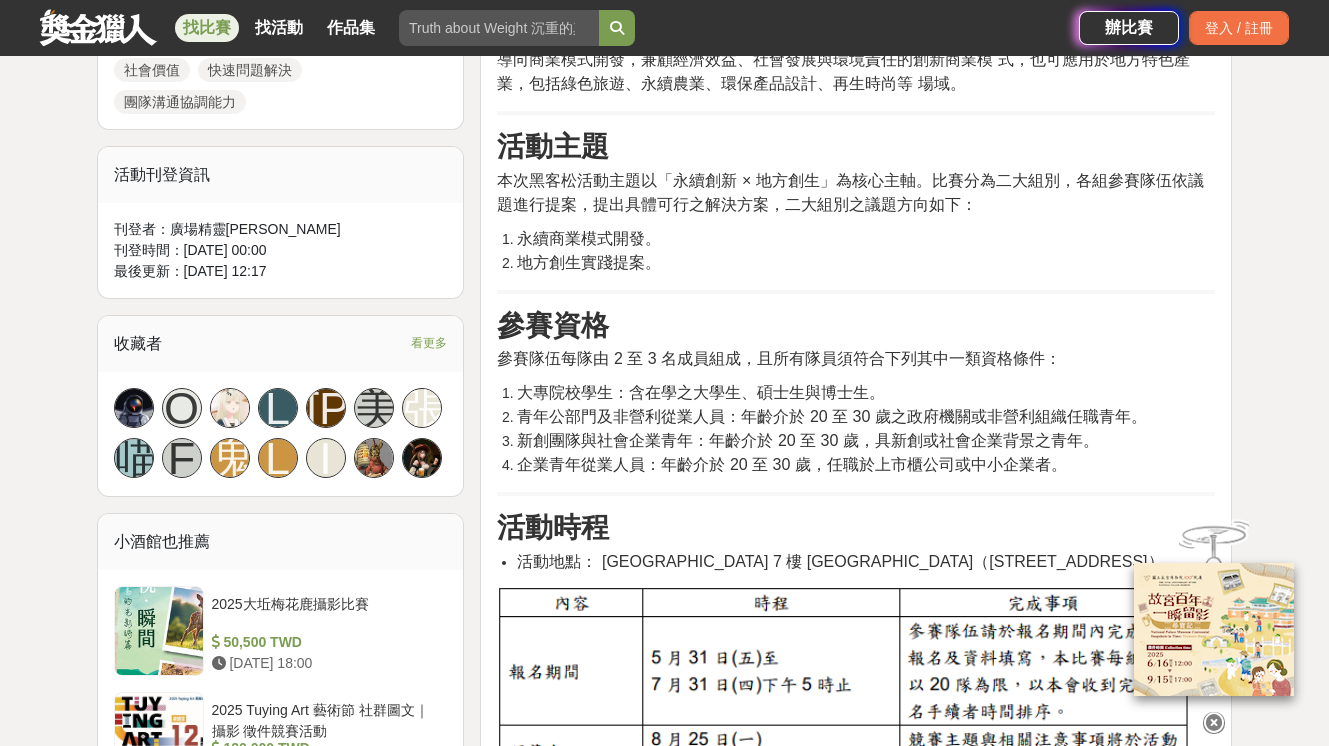 drag, startPoint x: 808, startPoint y: 393, endPoint x: 783, endPoint y: 413, distance: 32.01562 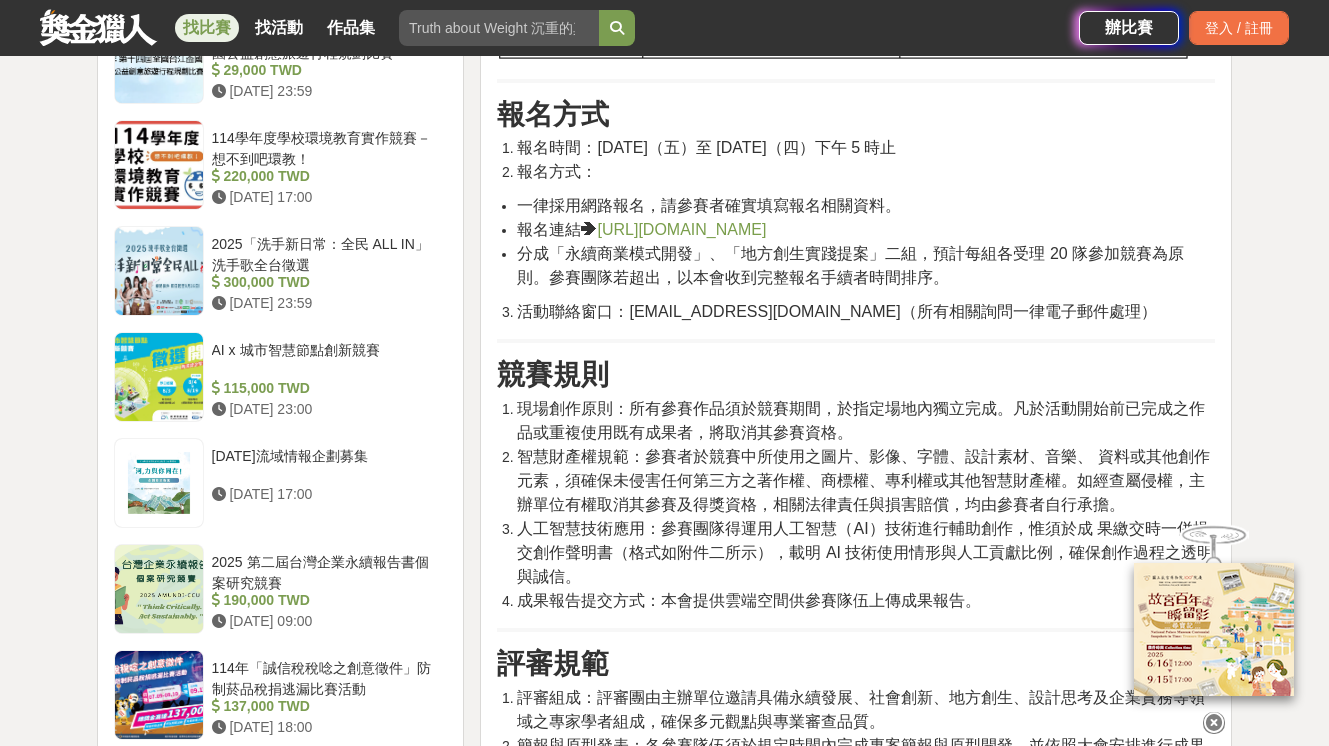 scroll, scrollTop: 2106, scrollLeft: 0, axis: vertical 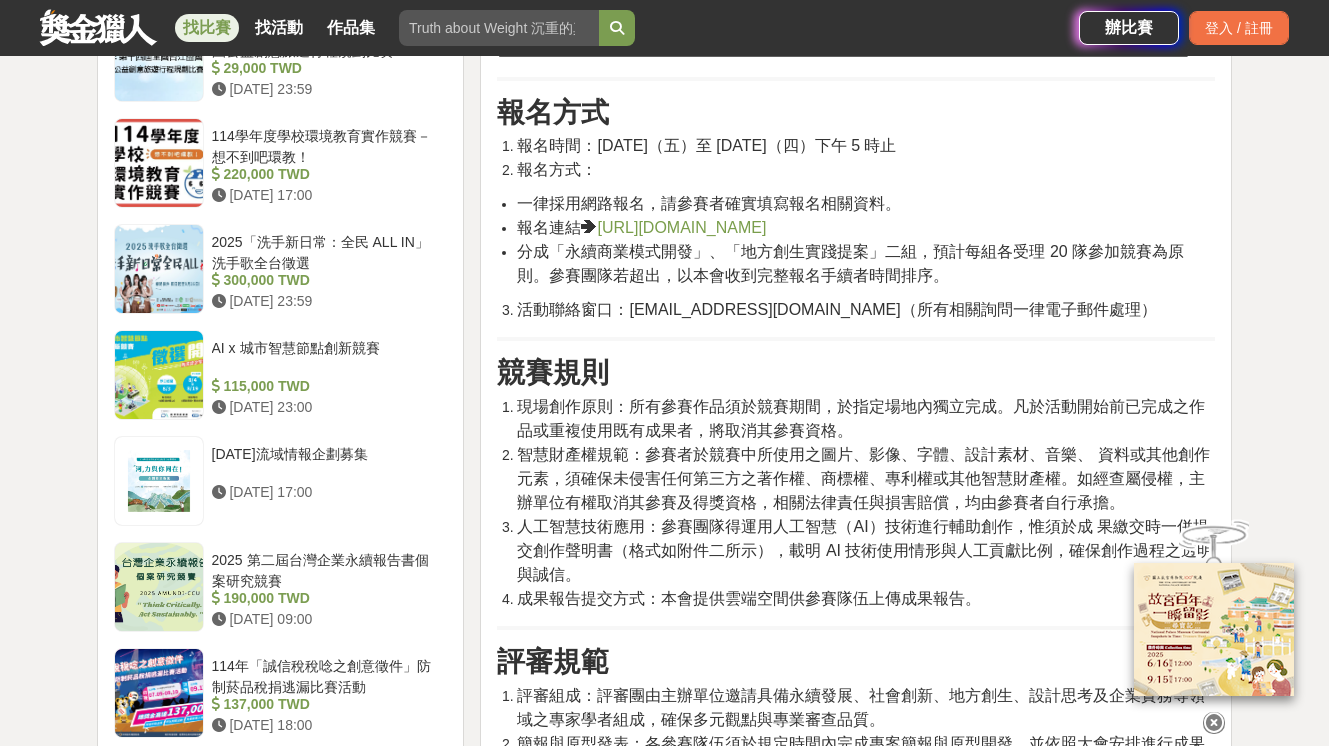 click on "競賽規則" at bounding box center [553, 372] 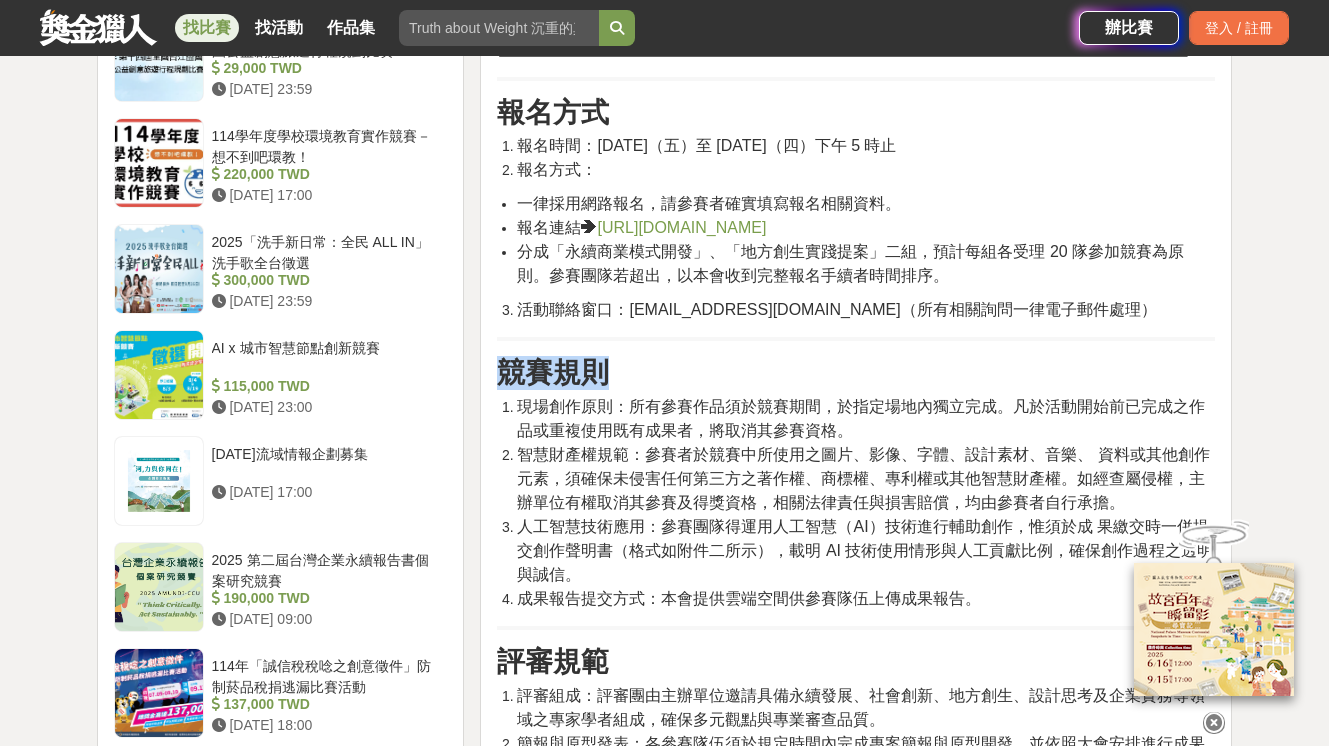drag, startPoint x: 497, startPoint y: 367, endPoint x: 992, endPoint y: 605, distance: 549.244 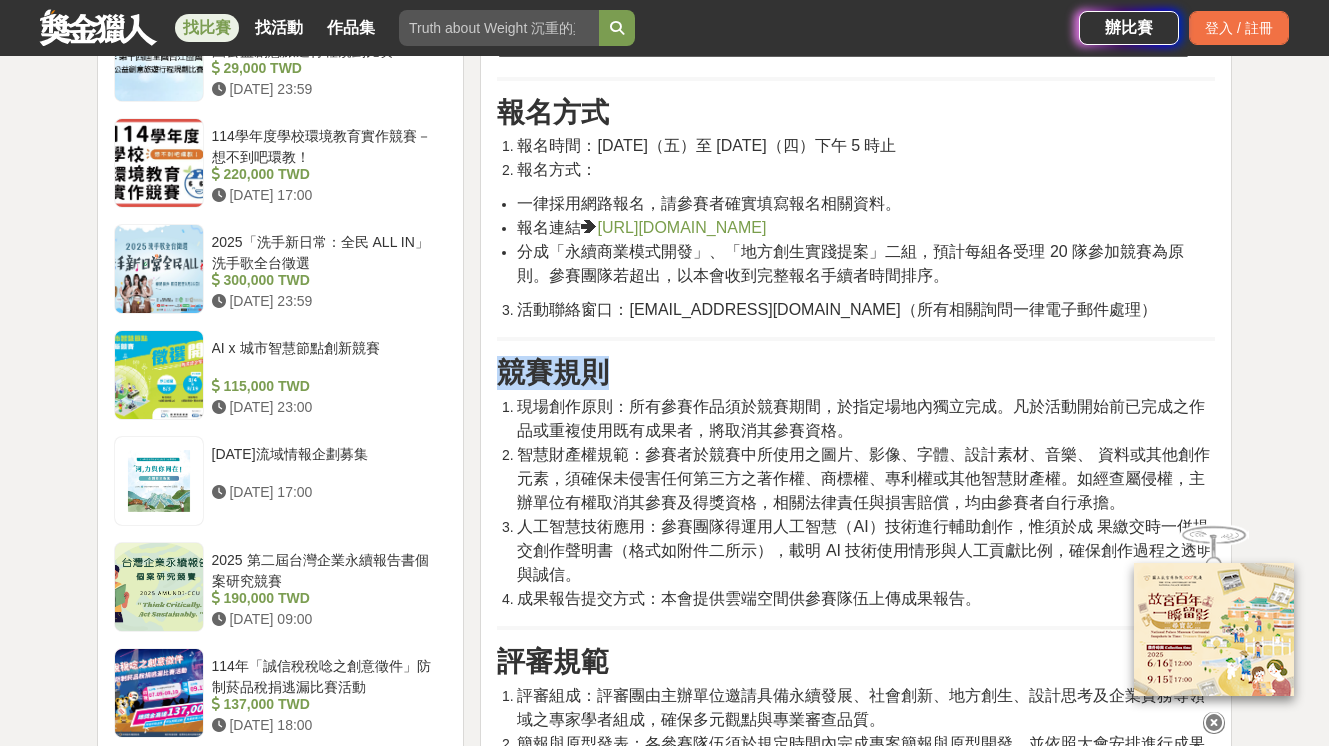 click on "人工智慧技術應用：參賽團隊得運用人工智慧（AI）技術進行輔助創作，惟須於成 果繳交時一併提交創作聲明書（格式如附件二所示），載明 AI 技術使用情形與人工貢獻比例，確保創作過程之透明與誠信。" at bounding box center [866, 551] 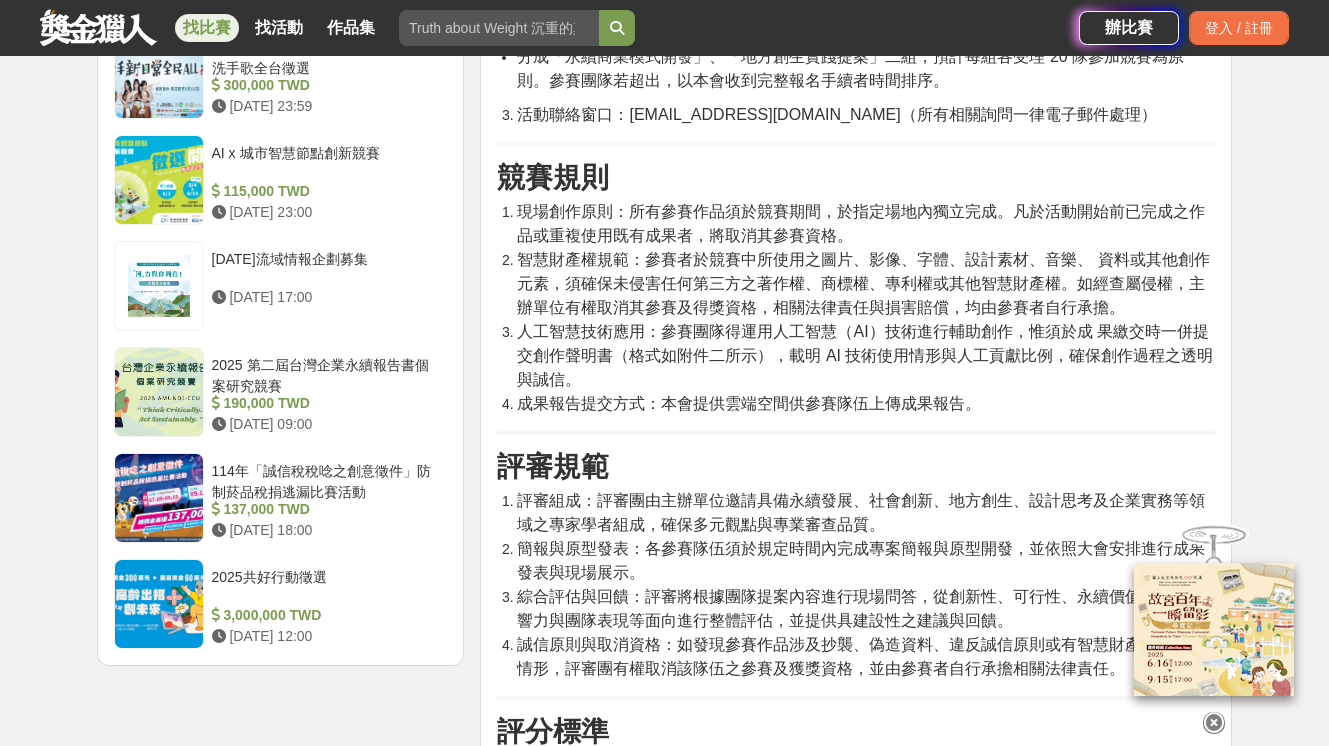 scroll, scrollTop: 2317, scrollLeft: 0, axis: vertical 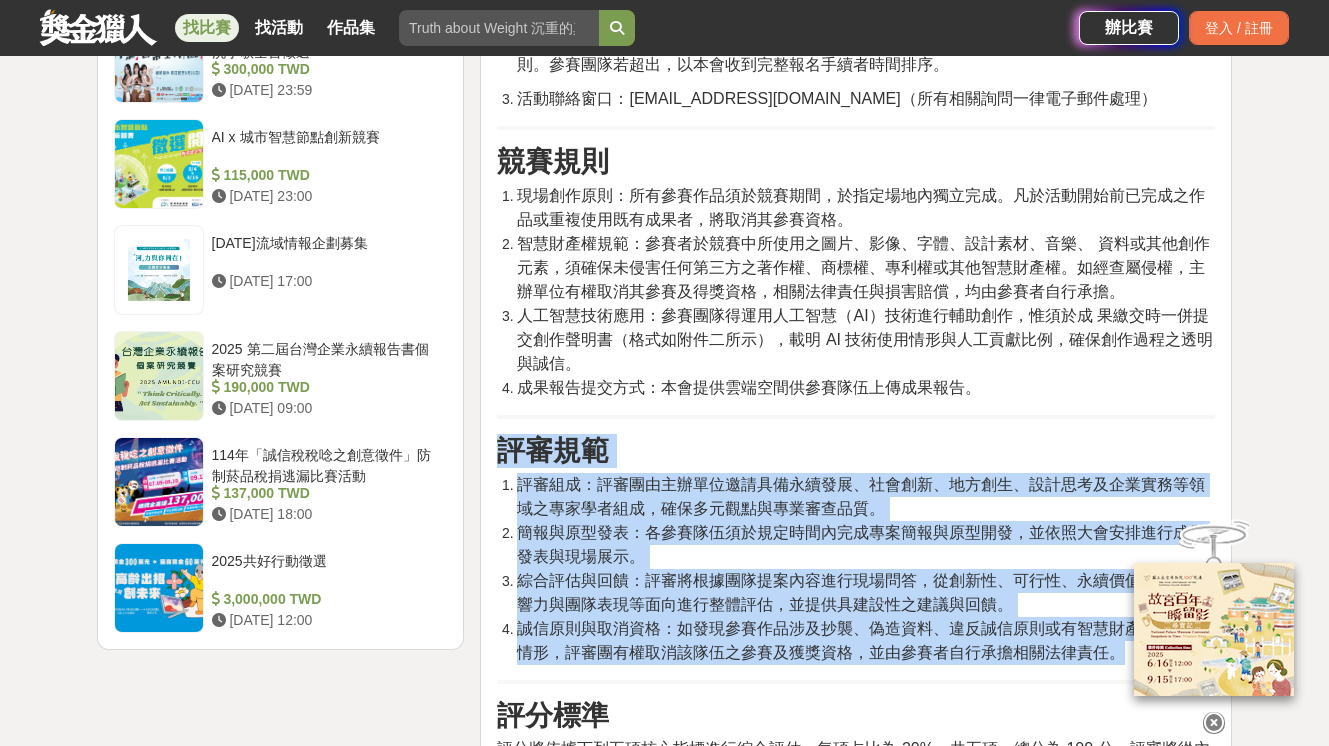 drag, startPoint x: 505, startPoint y: 454, endPoint x: 1073, endPoint y: 689, distance: 614.6942 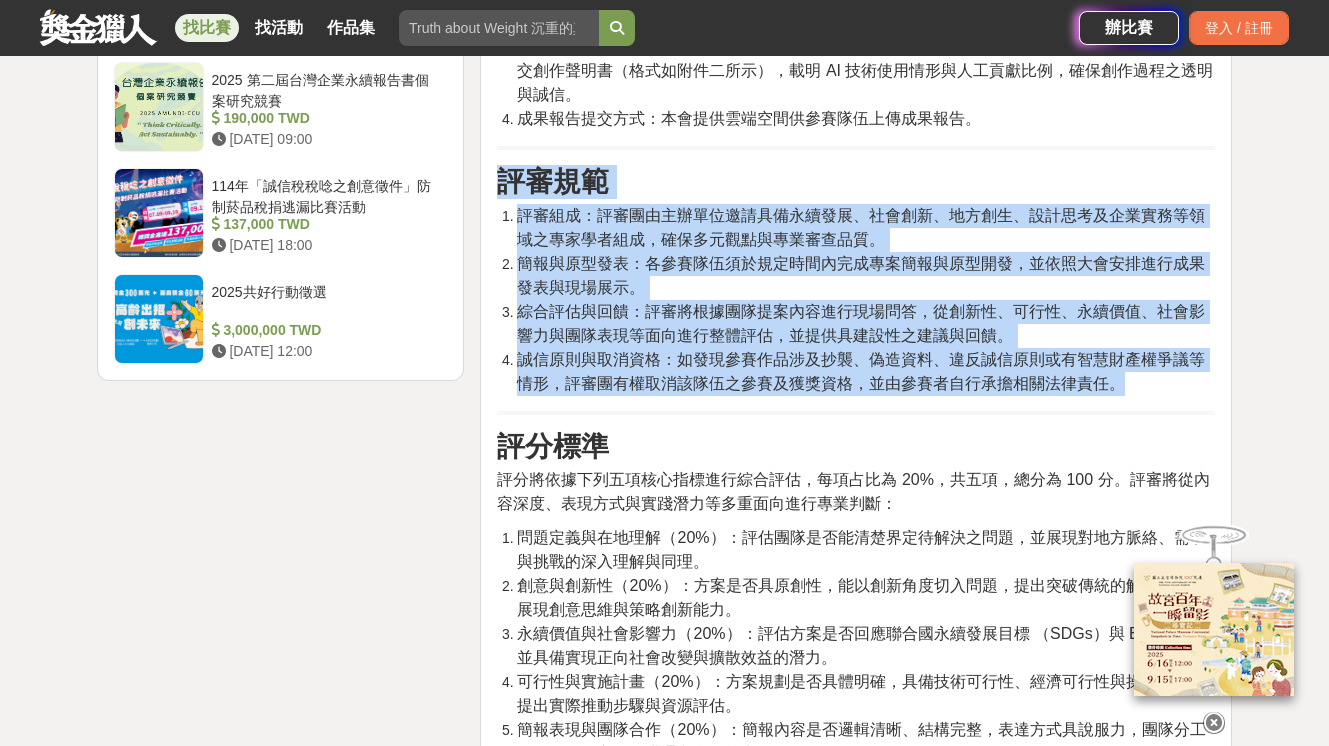 scroll, scrollTop: 2619, scrollLeft: 0, axis: vertical 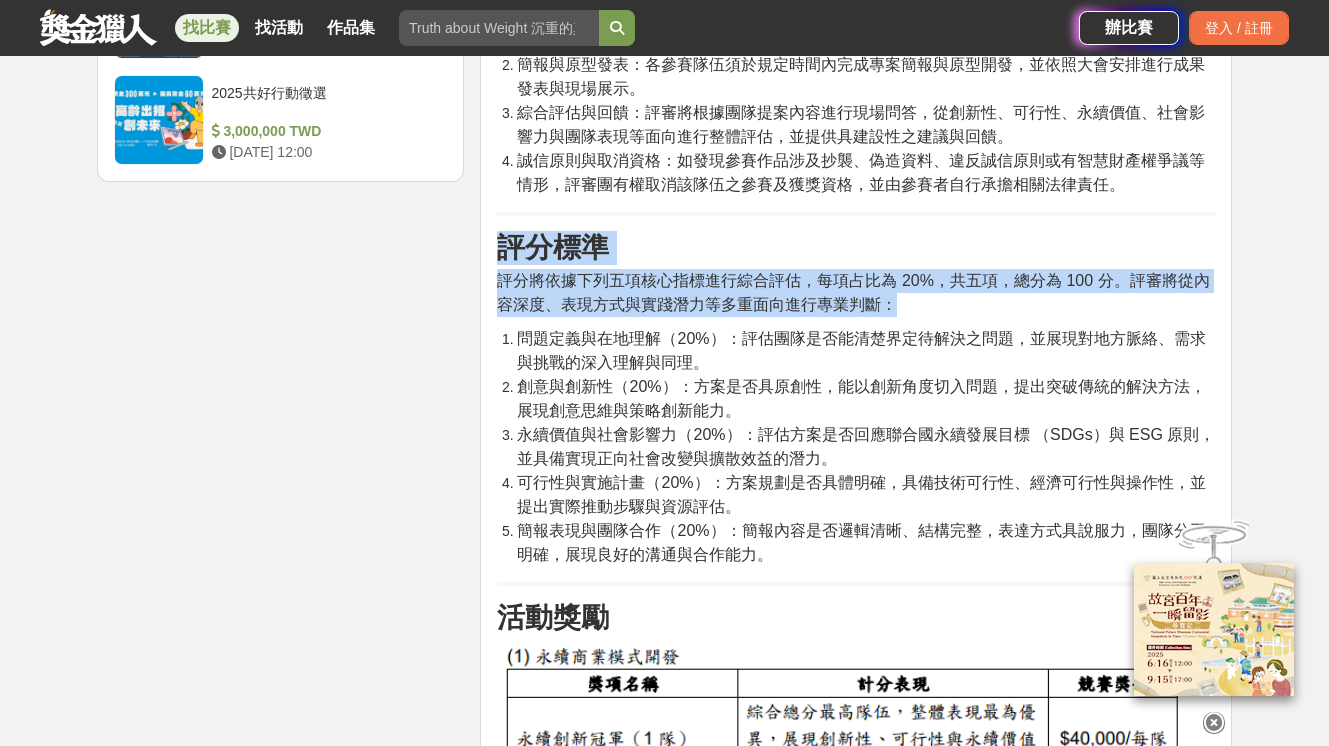 drag, startPoint x: 498, startPoint y: 408, endPoint x: 760, endPoint y: 583, distance: 315.06982 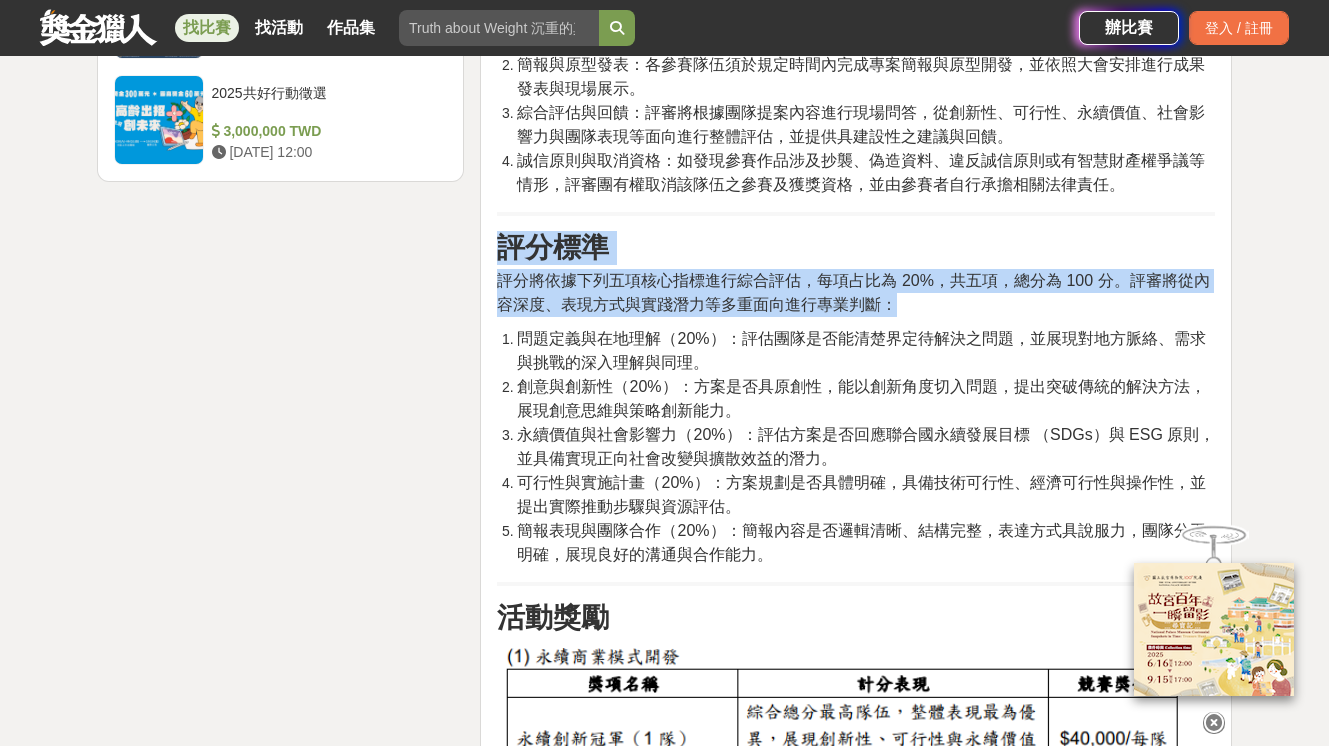 click on "活動簡介 在全球面臨氣候變遷、資源耗竭與人口流動挑戰的當下，永續創新與地方創生成為推動 社會與經濟再[PERSON_NAME]的重要策略，本次活動「永續創新 × 地方創生」為核心主題，旨在 透過限時創意激盪與團隊協作，匯聚各領域的創新者，共同發展具社會影響力與實踐潛 力的(1)永續商業模式與(2)地方創生實踐提案。透過本次黑客松活動，我們期望激發青 年創新潛能，連結地方資源與永續發展目標，打造具長期社會價值的創新提案，成為驅 動未來地方轉型的起點。同時運用黑客松競賽創意平台，激勵參賽者在限定時間內完成 概念發想、商業邏輯構建、簡報設計與模型呈現，展現快速問題解決與團隊溝通協調能 力。本比賽分為二大組別，參賽隊伍僅能擇一組別報名參加。 活動主題 永續商業模式開發。 地方創生實踐提案。 參賽資格 活動時程 報名方式 報名方式：" at bounding box center [856, 414] 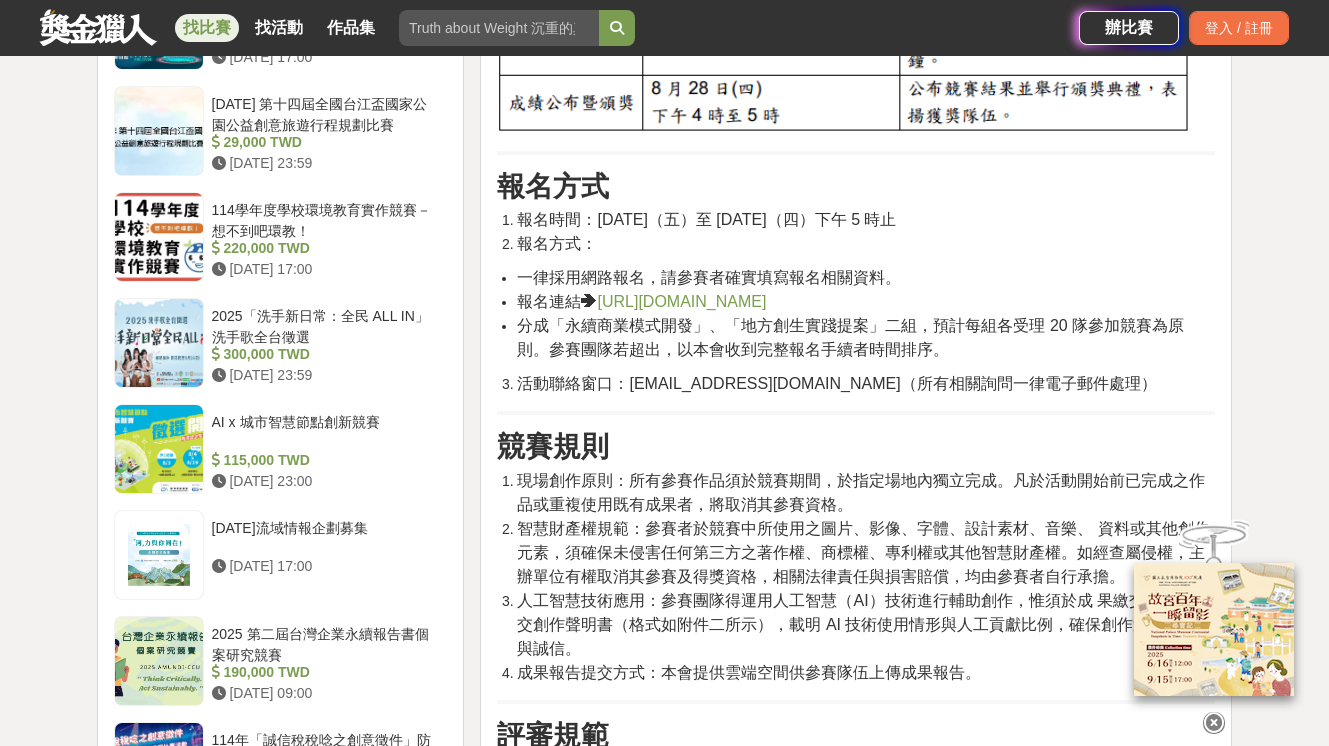 scroll, scrollTop: 2038, scrollLeft: 0, axis: vertical 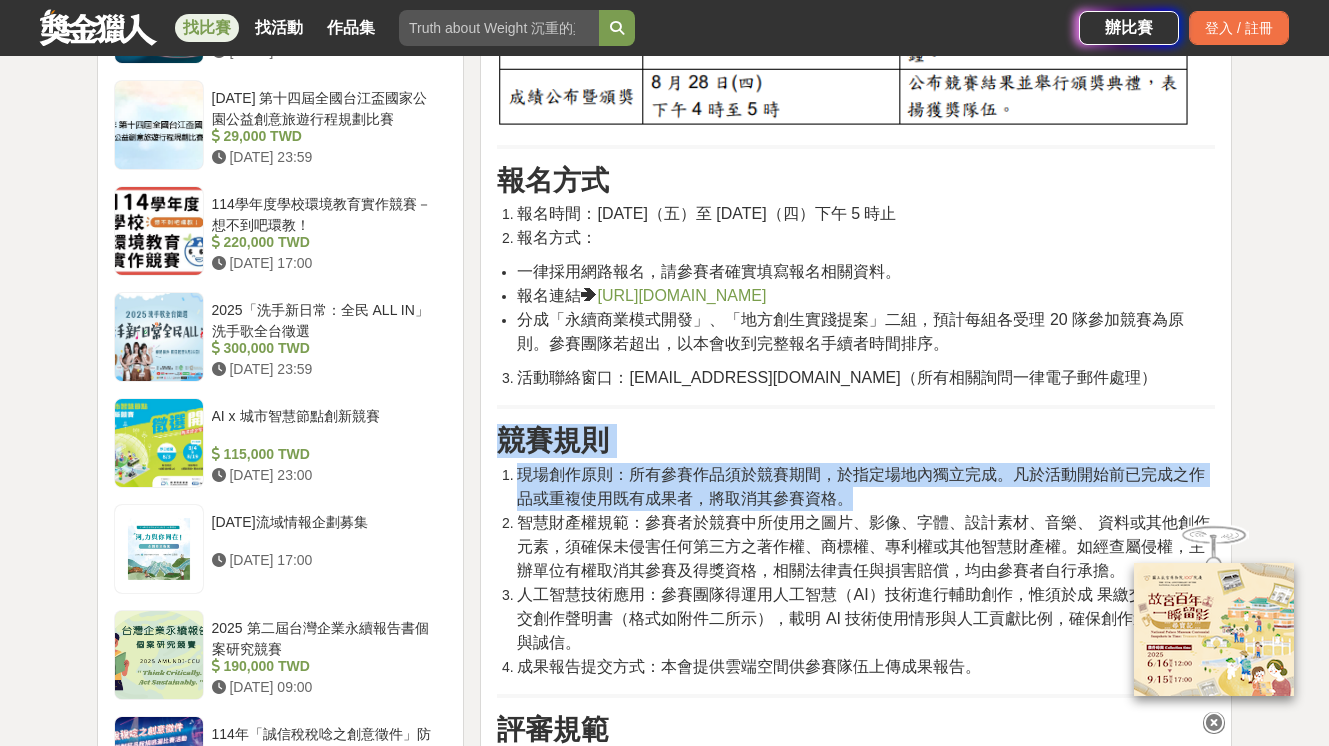 drag, startPoint x: 854, startPoint y: 499, endPoint x: 491, endPoint y: 452, distance: 366.03006 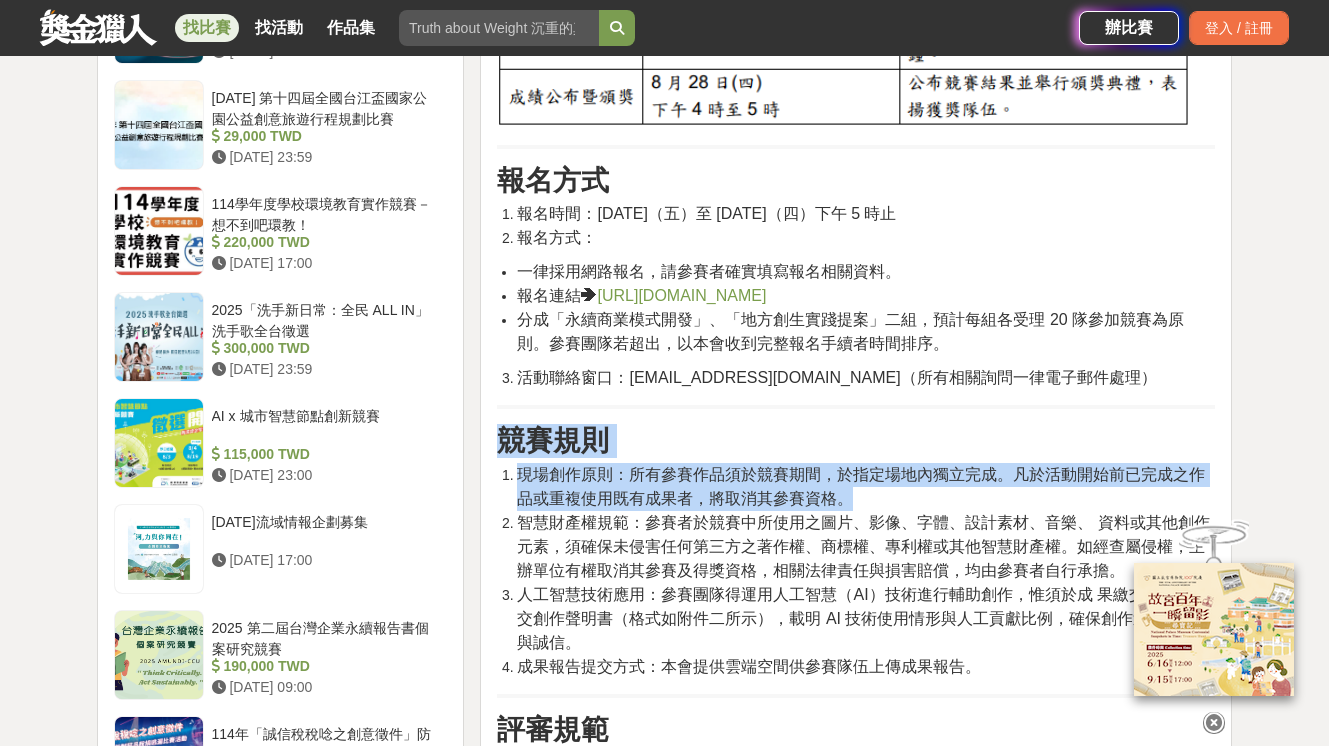 click on "活動簡介 在全球面臨氣候變遷、資源耗竭與人口流動挑戰的當下，永續創新與地方創生成為推動 社會與經濟再[PERSON_NAME]的重要策略，本次活動「永續創新 × 地方創生」為核心主題，旨在 透過限時創意激盪與團隊協作，匯聚各領域的創新者，共同發展具社會影響力與實踐潛 力的(1)永續商業模式與(2)地方創生實踐提案。透過本次黑客松活動，我們期望激發青 年創新潛能，連結地方資源與永續發展目標，打造具長期社會價值的創新提案，成為驅 動未來地方轉型的起點。同時運用黑客松競賽創意平台，激勵參賽者在限定時間內完成 概念發想、商業邏輯構建、簡報設計與模型呈現，展現快速問題解決與團隊溝通協調能 力。本比賽分為二大組別，參賽隊伍僅能擇一組別報名參加。 活動主題 永續商業模式開發。 地方創生實踐提案。 參賽資格 活動時程 報名方式 報名方式：" at bounding box center (856, 1166) 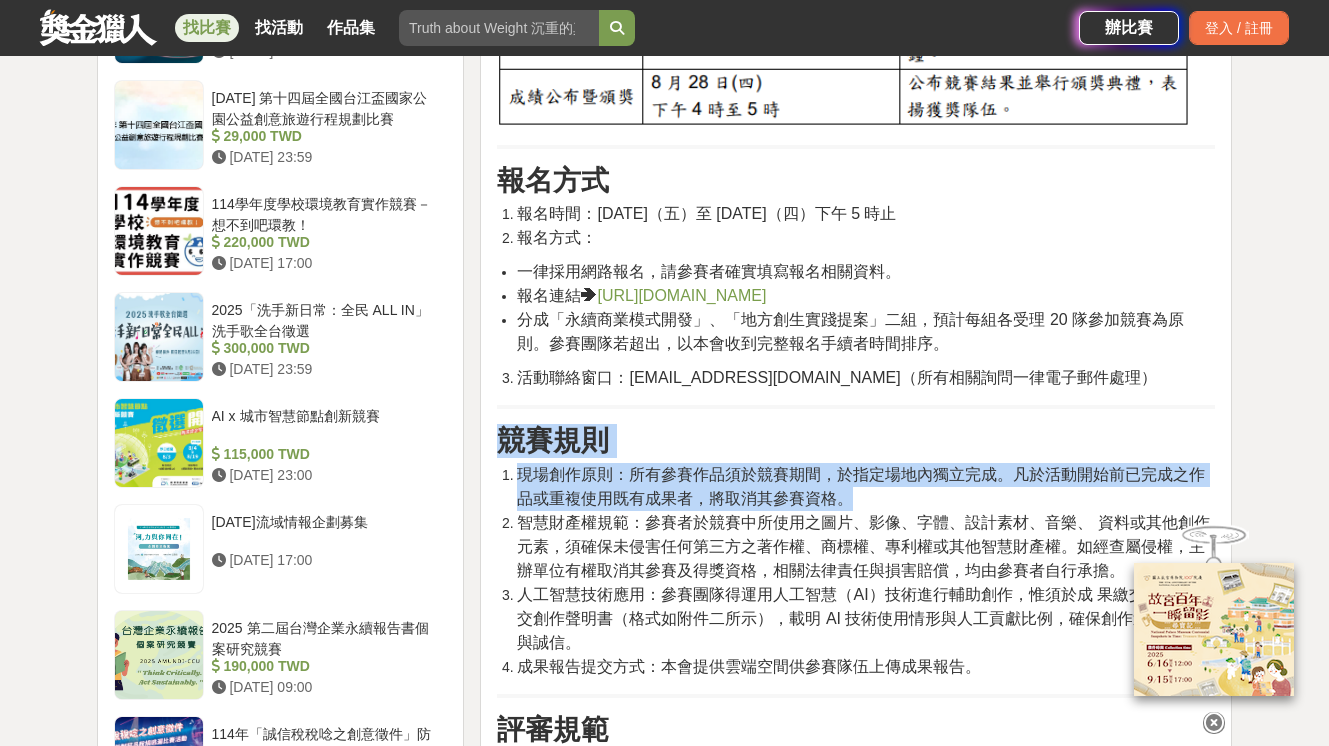 copy on "競賽規則 現場創作原則：所有參賽作品須於競賽期間，於指定場地內獨立完成。凡於活動開始前已完成之作品或重複使用既有成果者，將取消其參賽資格。" 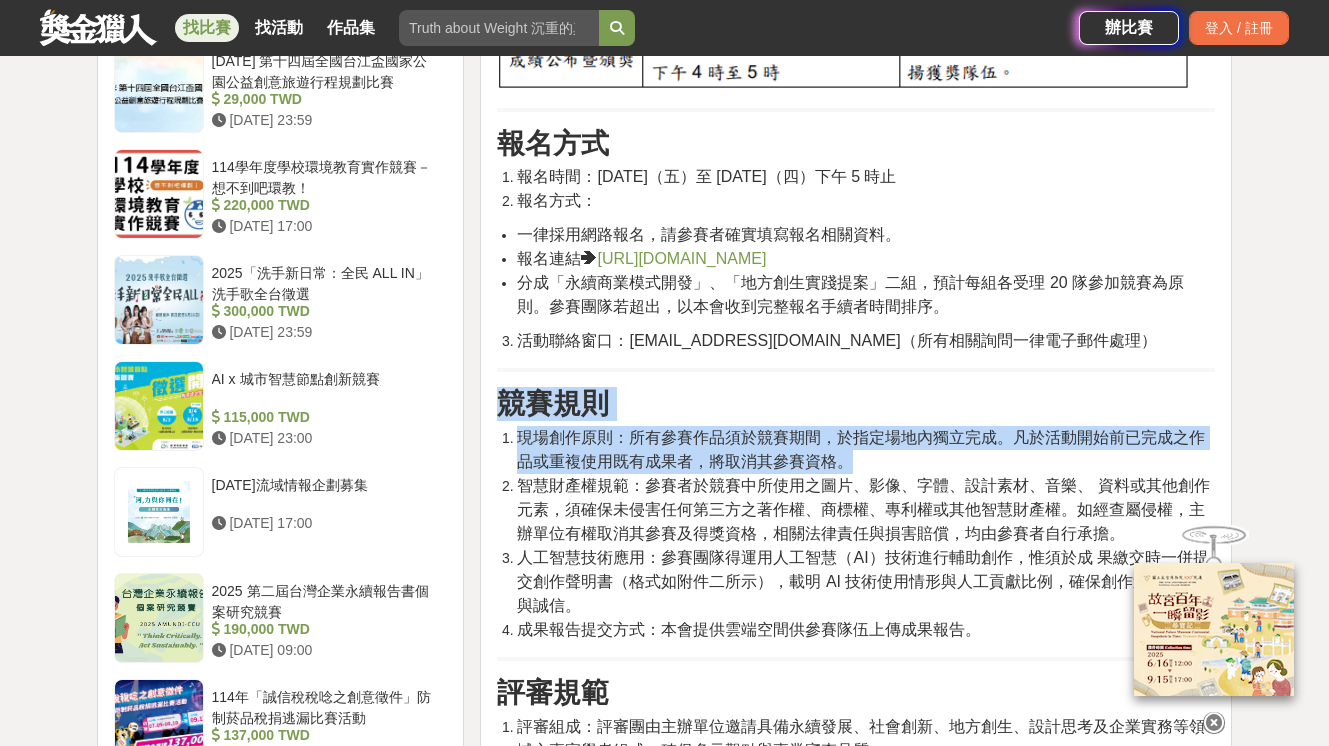 scroll, scrollTop: 2085, scrollLeft: 0, axis: vertical 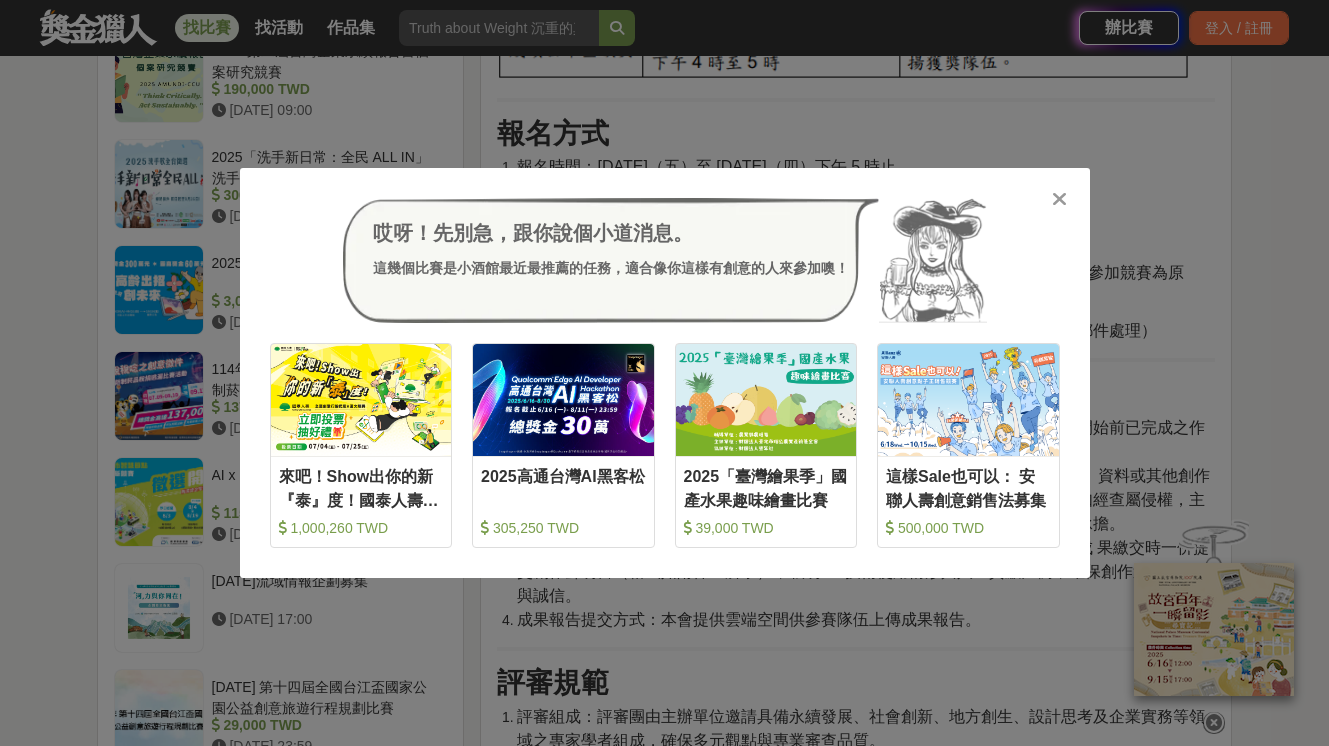 click at bounding box center (1059, 199) 